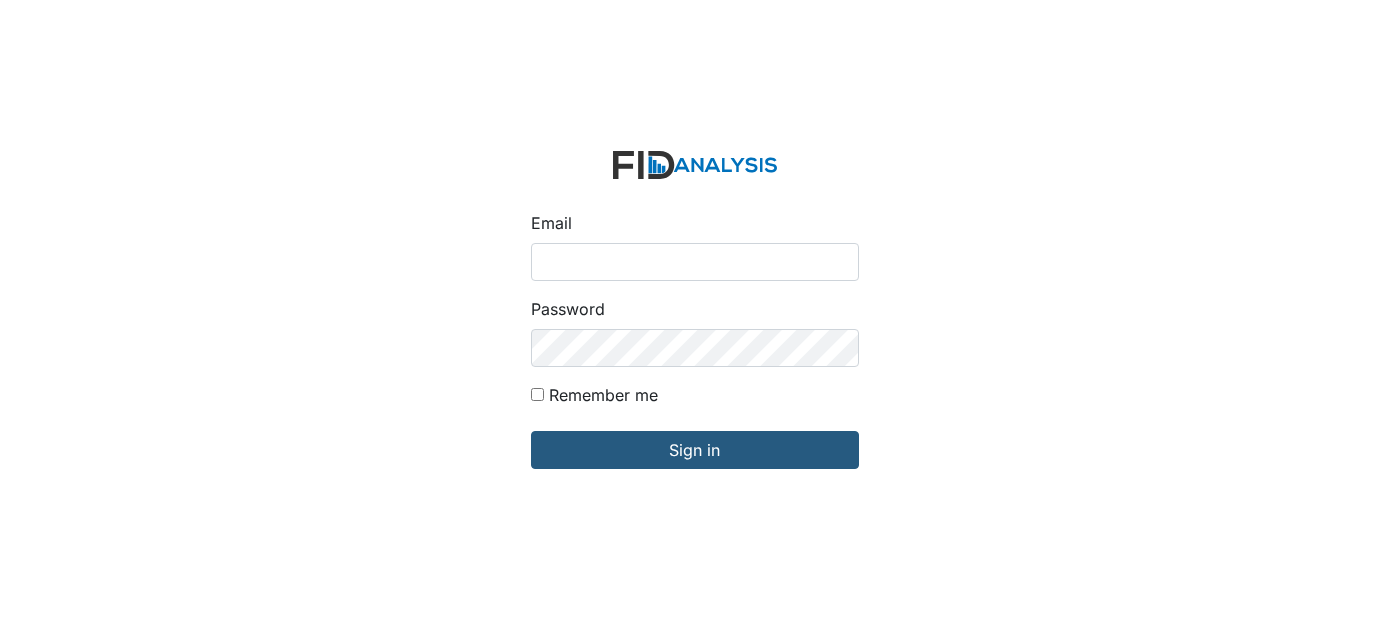 scroll, scrollTop: 0, scrollLeft: 0, axis: both 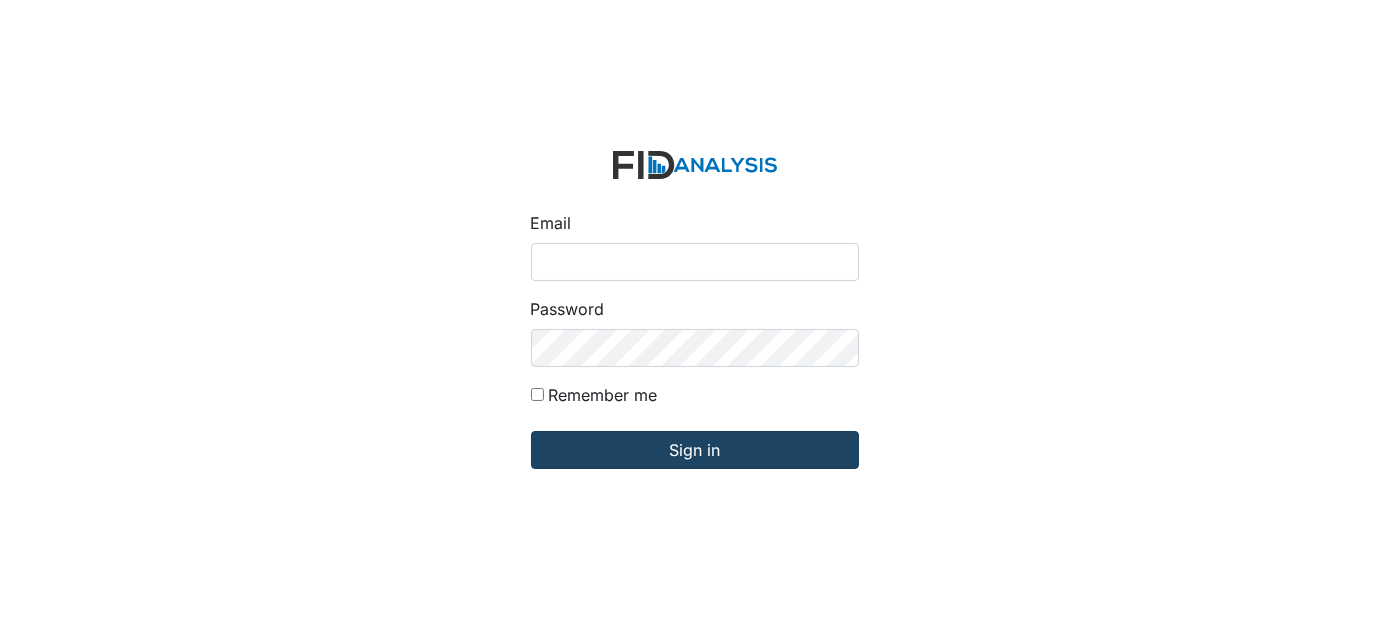 type on "[USERNAME]@example.com" 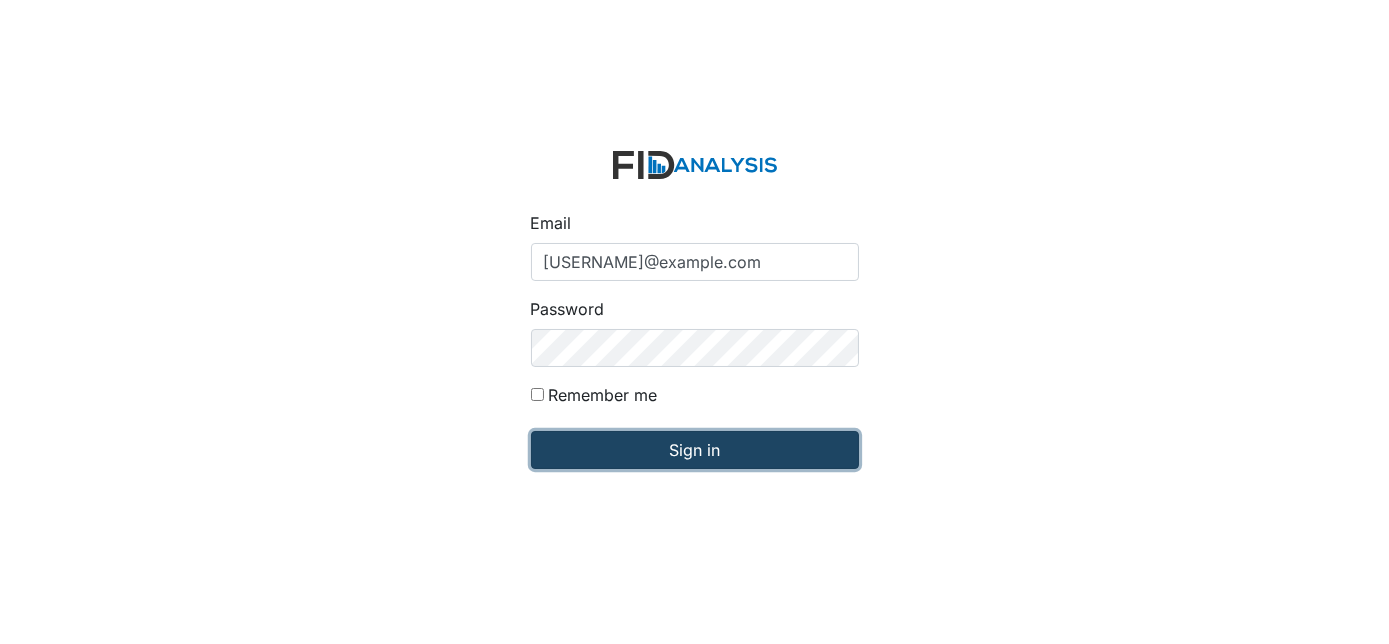 click on "Sign in" at bounding box center [695, 450] 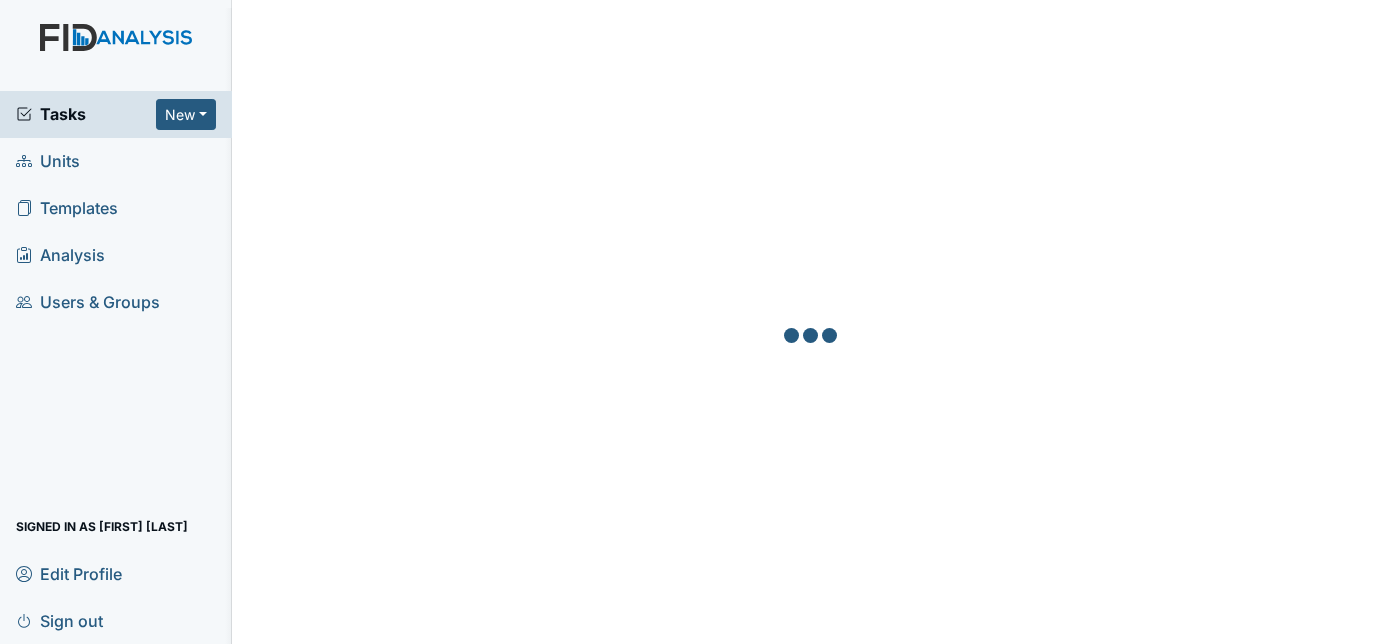 scroll, scrollTop: 0, scrollLeft: 0, axis: both 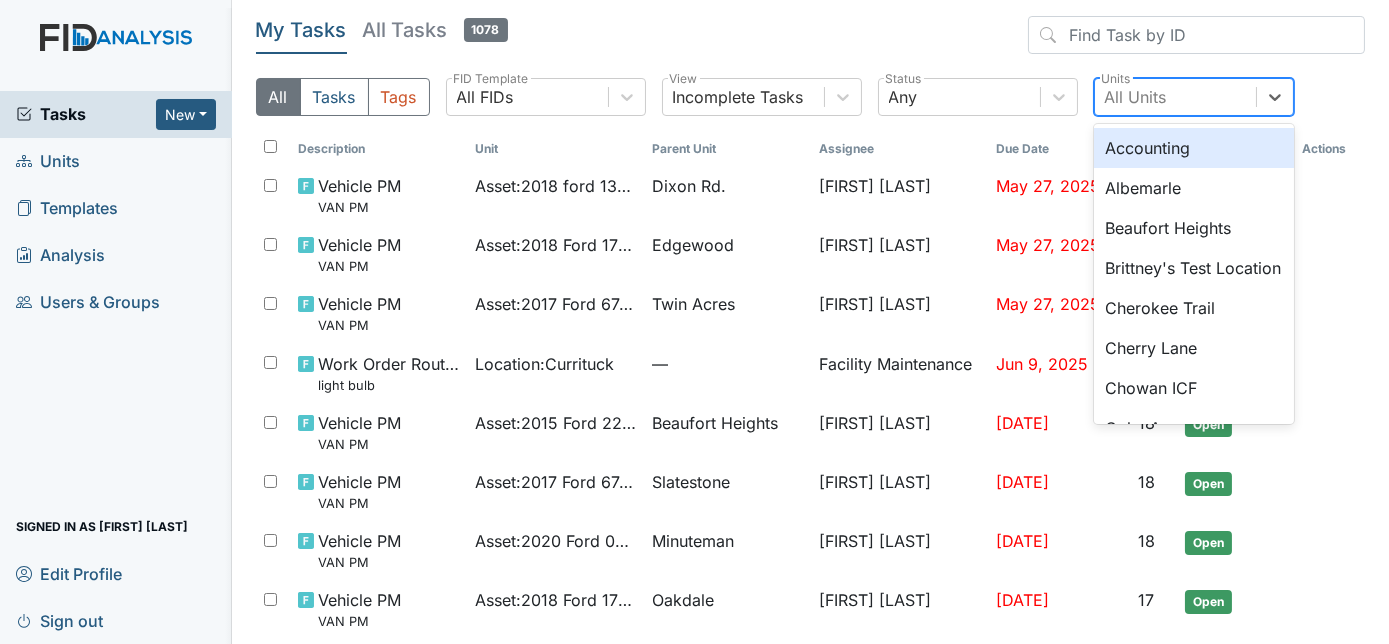 click on "All Units" at bounding box center [1136, 97] 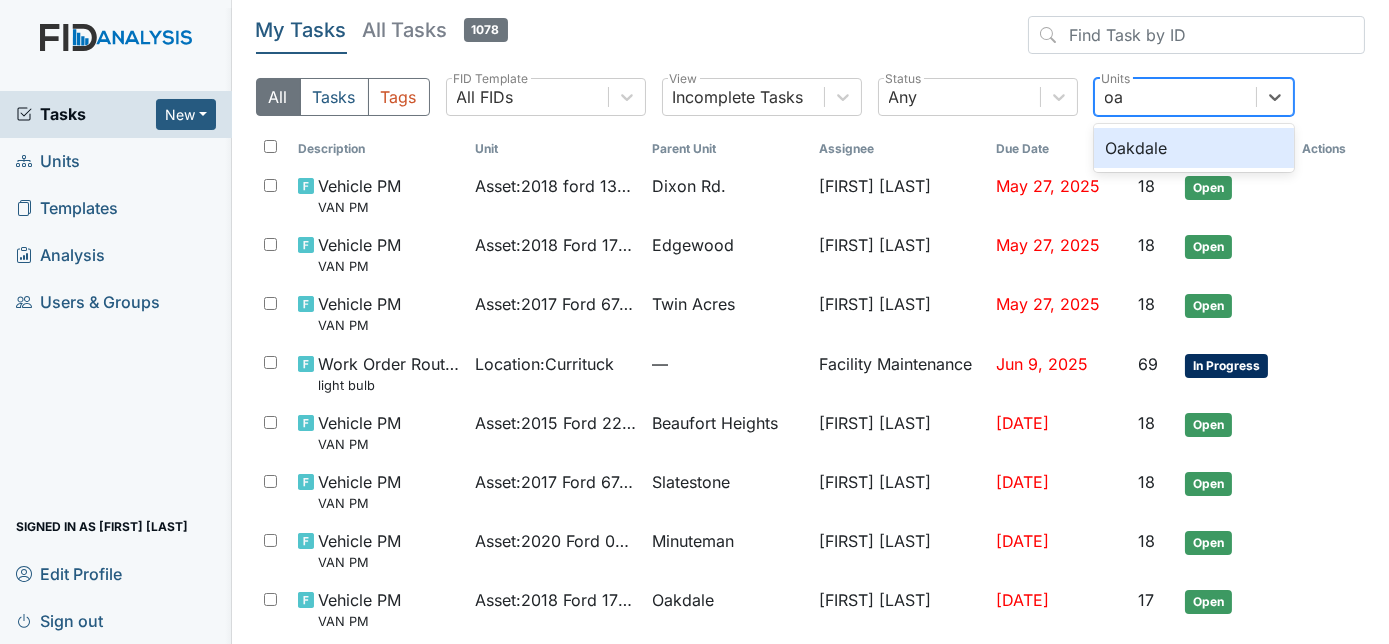 type on "oak" 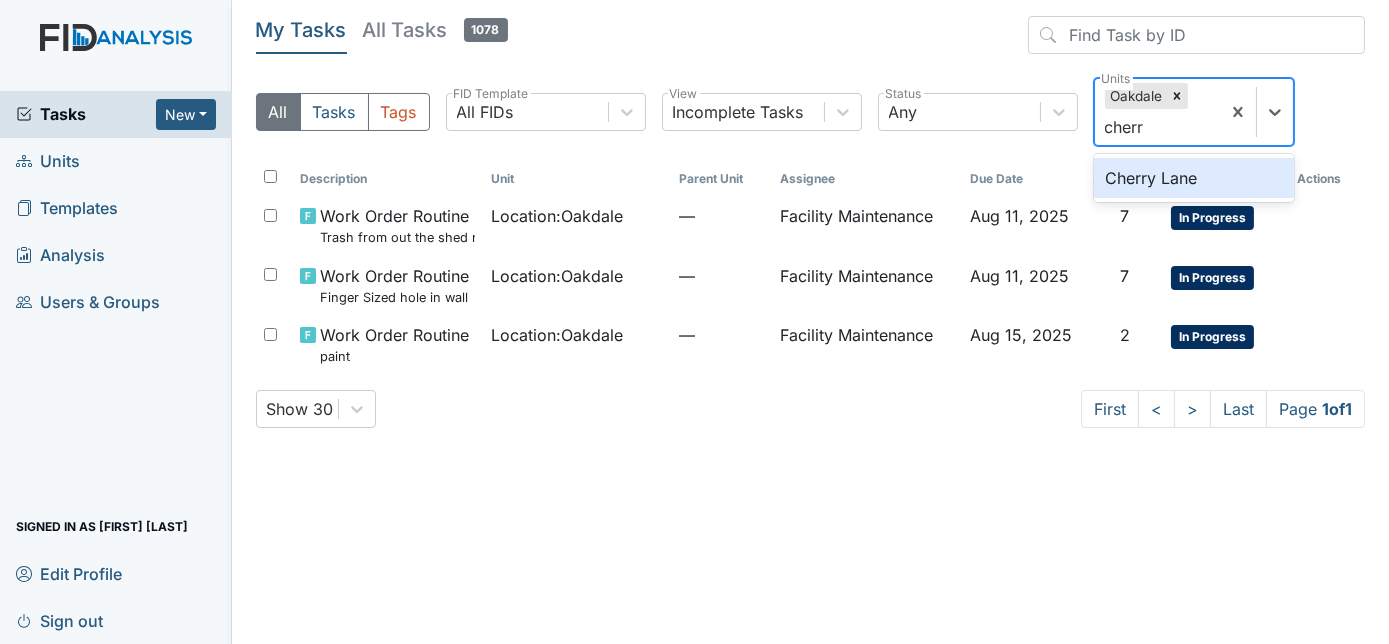 type on "cherry" 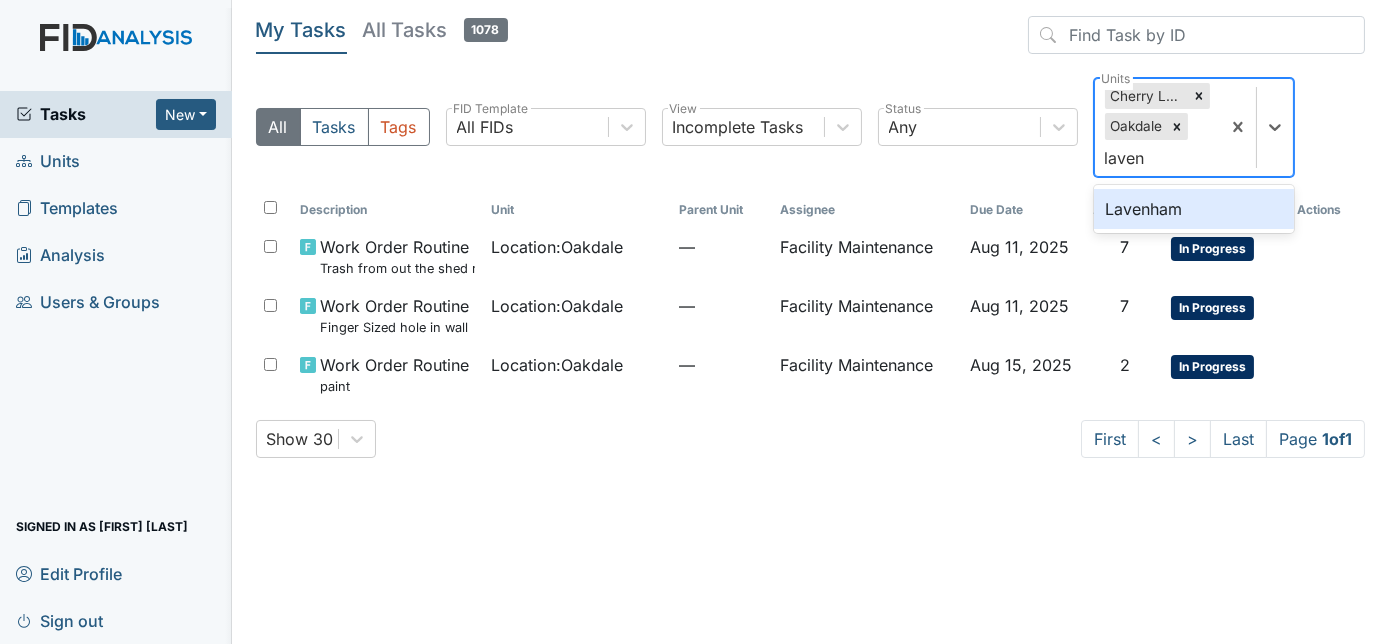 type on "lavenh" 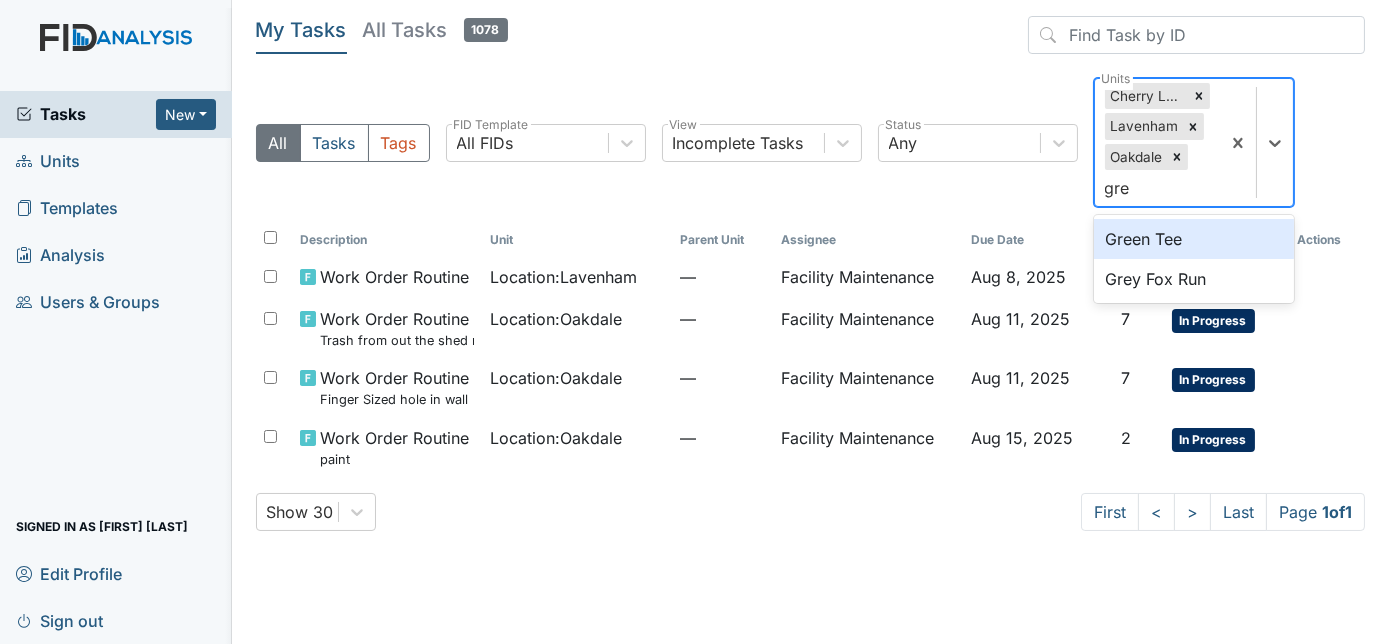 type on "grey" 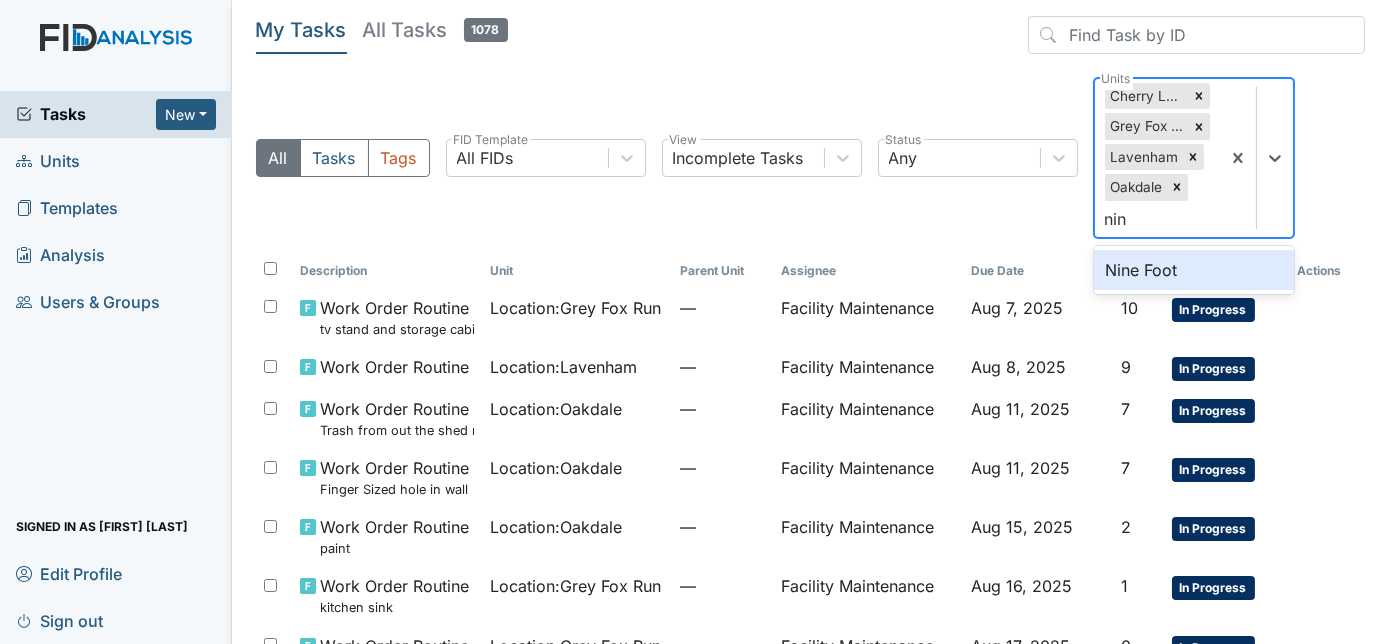 type on "nine" 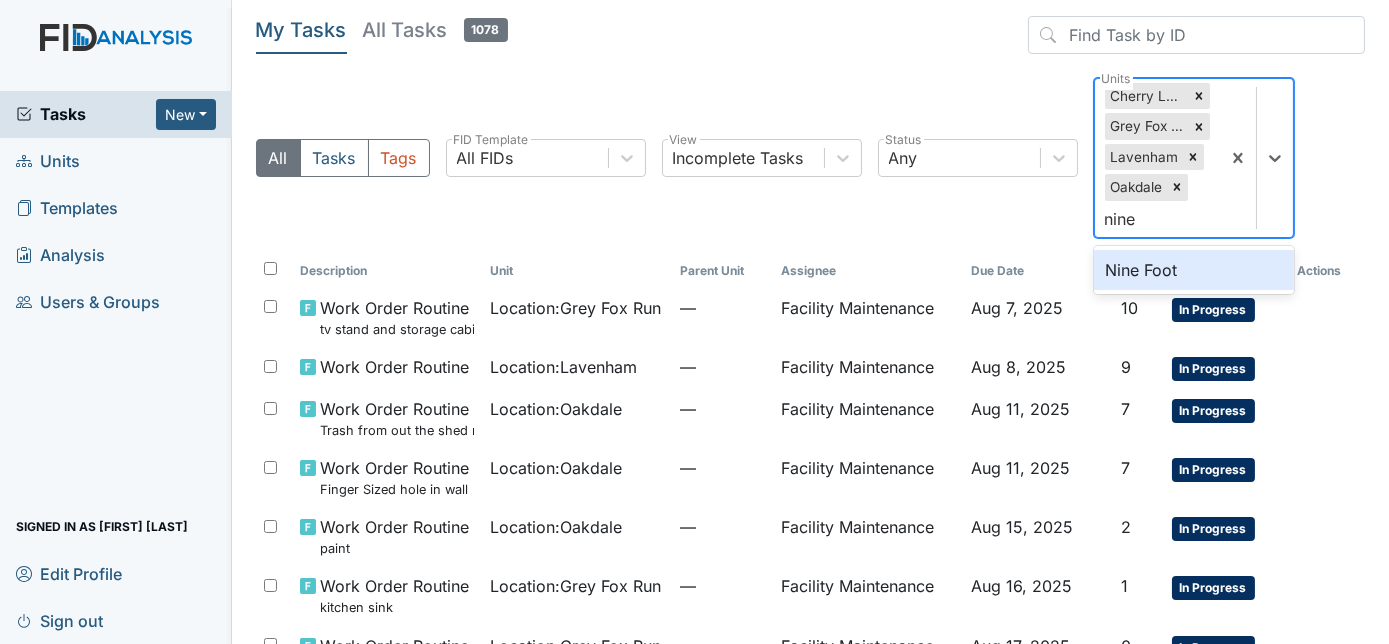 type 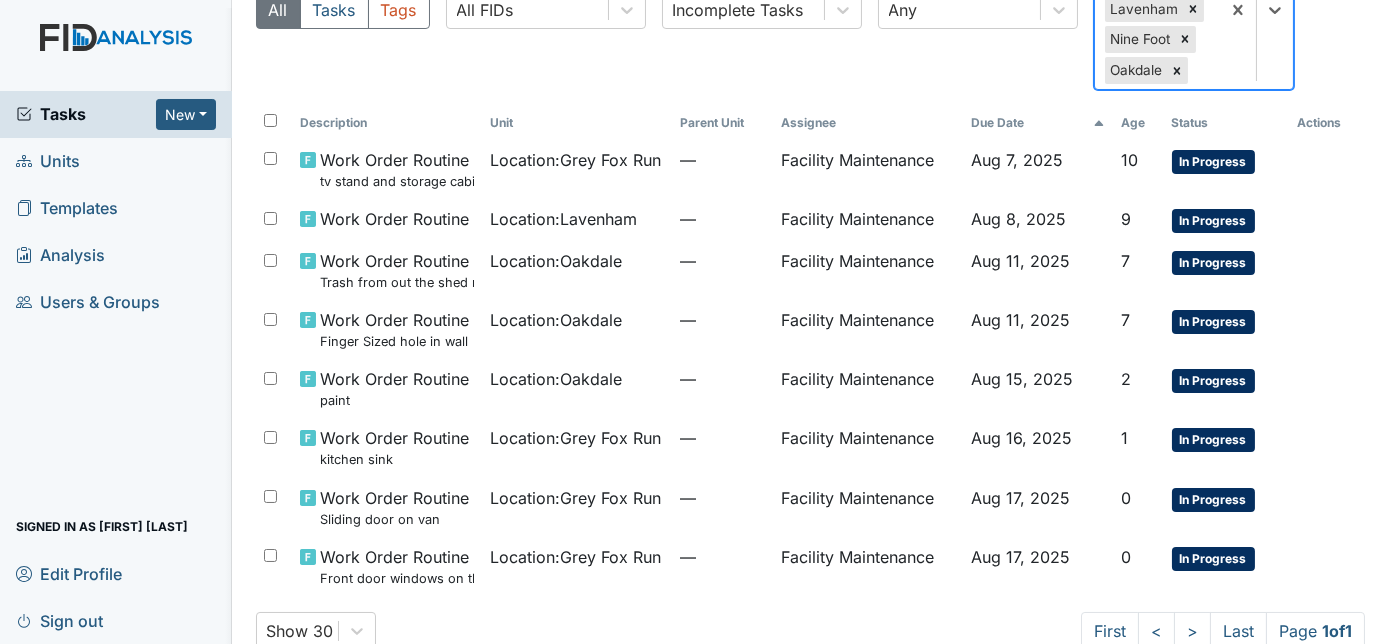 scroll, scrollTop: 154, scrollLeft: 0, axis: vertical 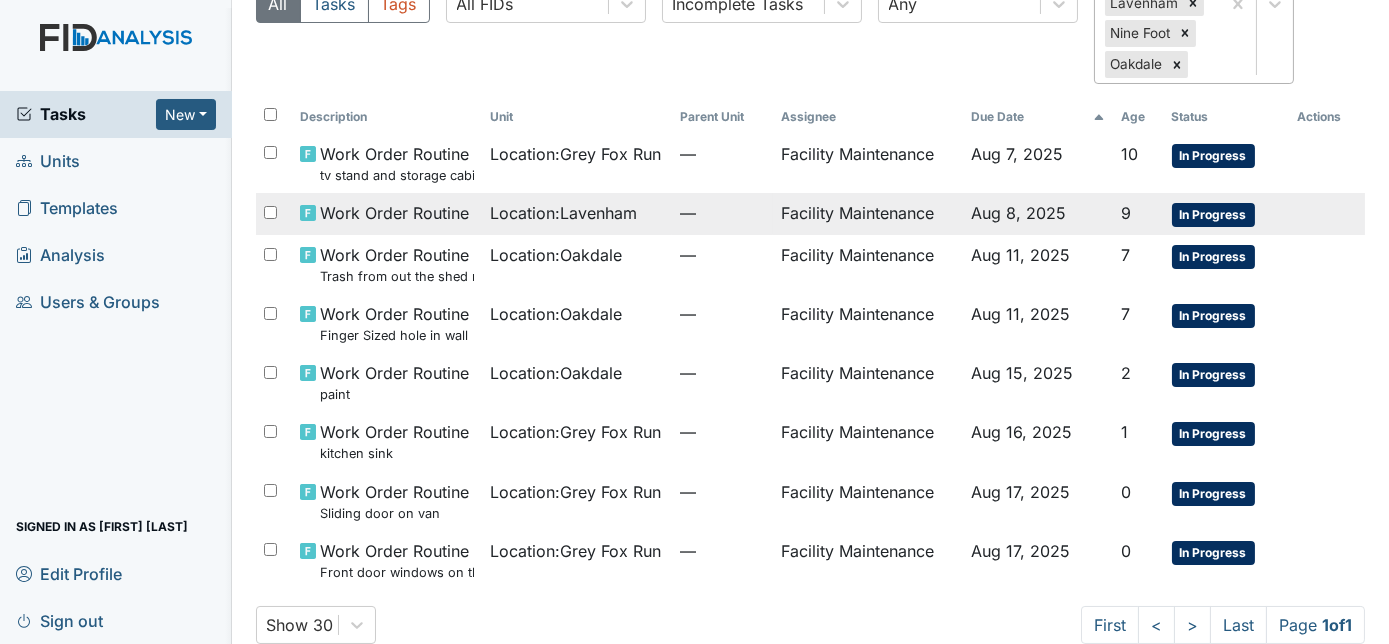 click on "Aug 8, 2025" at bounding box center (1037, 214) 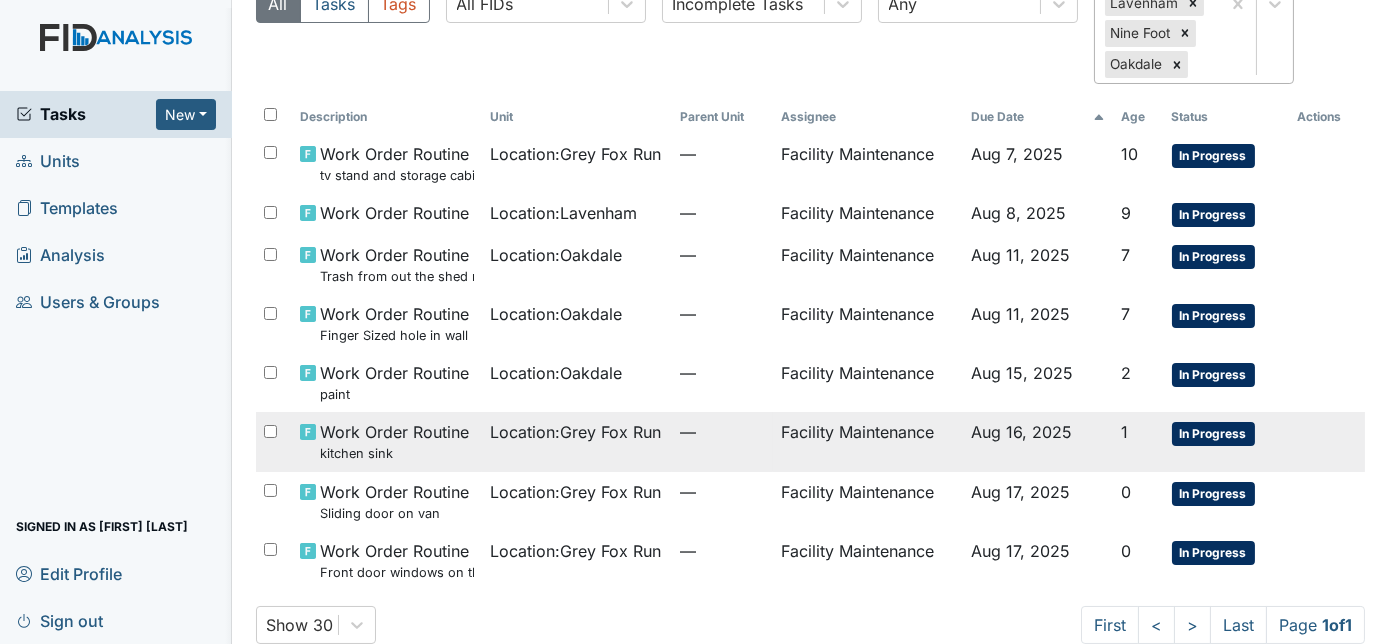 click on "—" at bounding box center [722, 441] 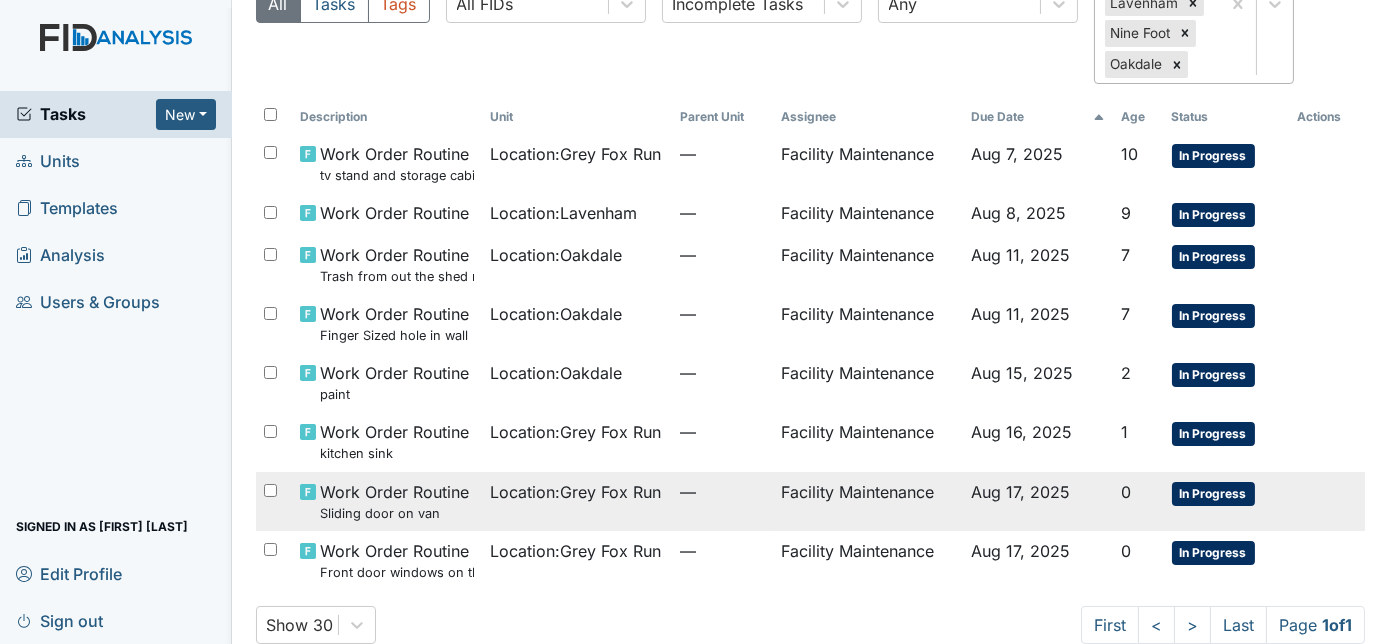 click on "Location :  Grey Fox Run" at bounding box center (577, 501) 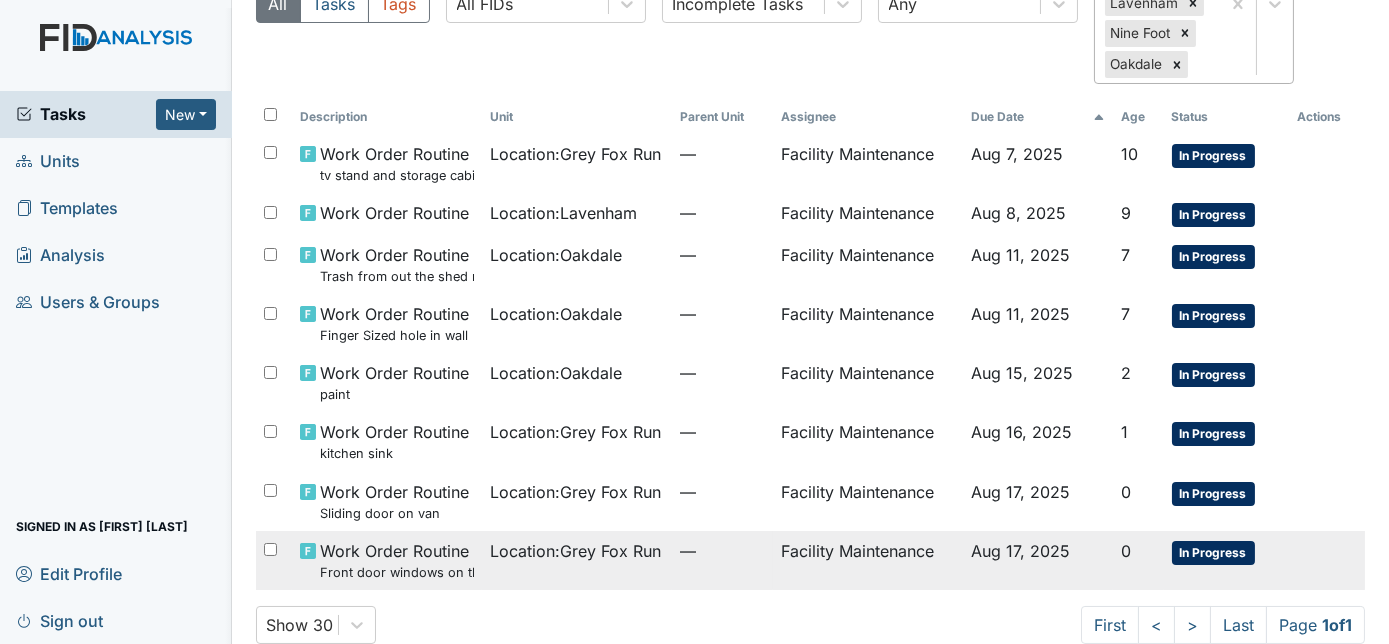 click on "Location :  Grey Fox Run" at bounding box center [577, 560] 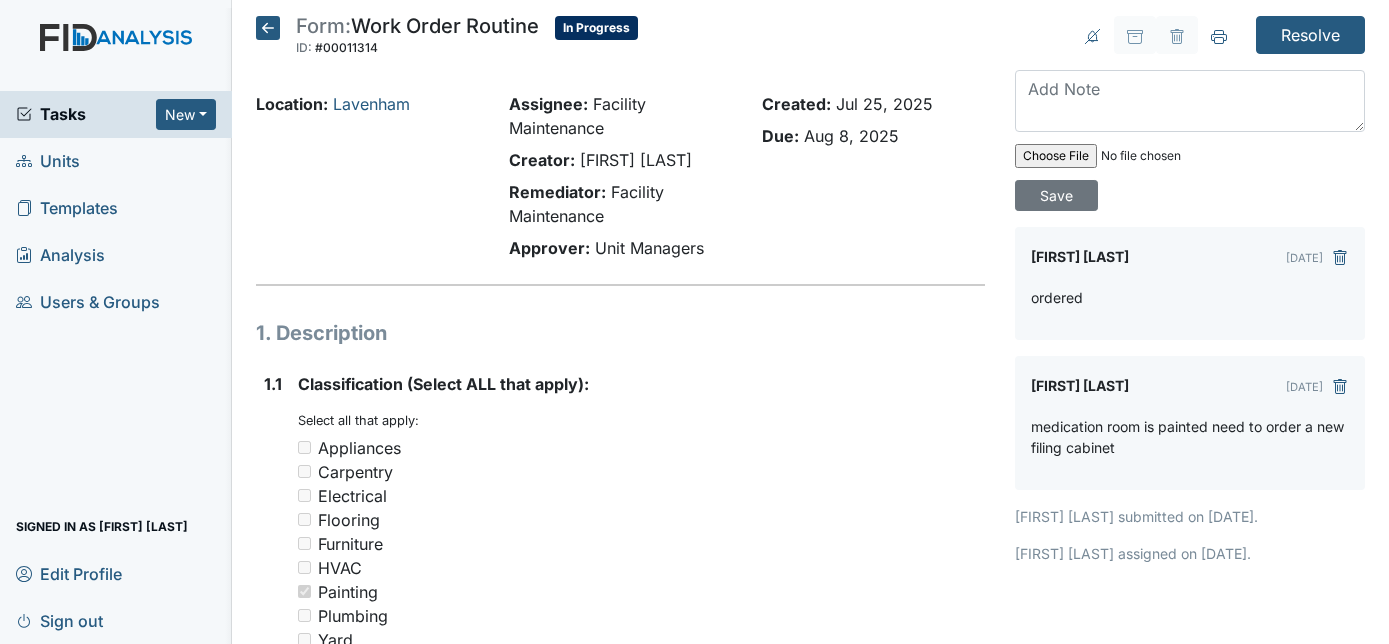 scroll, scrollTop: 0, scrollLeft: 0, axis: both 